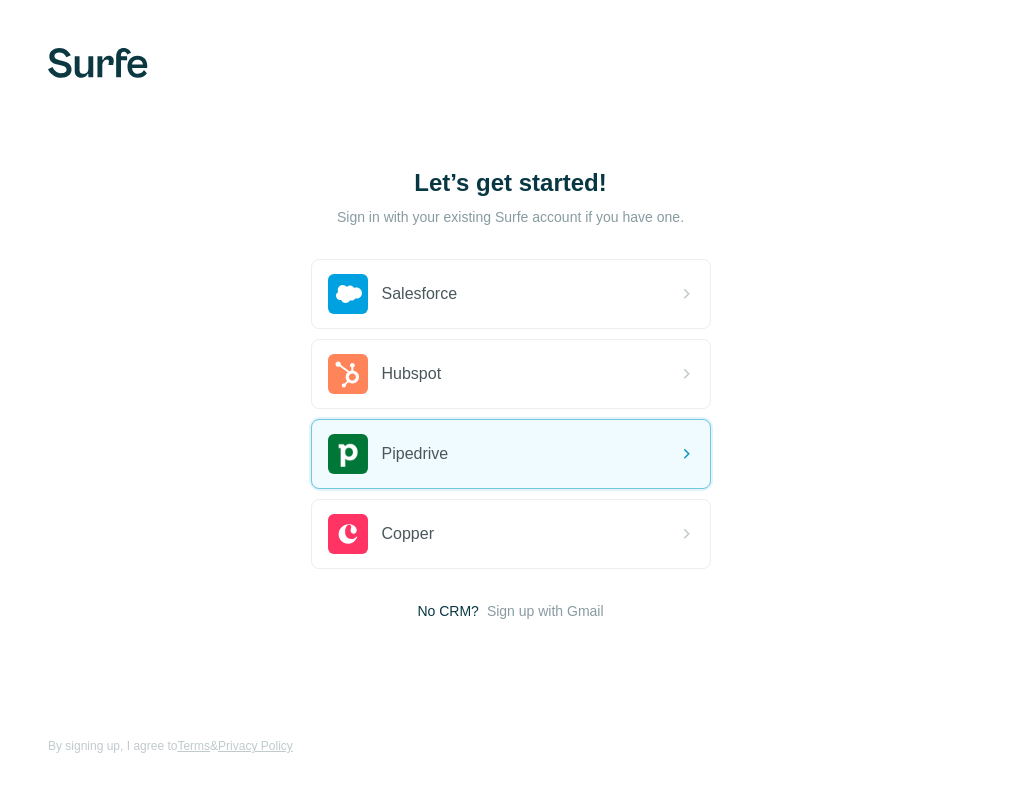 scroll, scrollTop: 0, scrollLeft: 0, axis: both 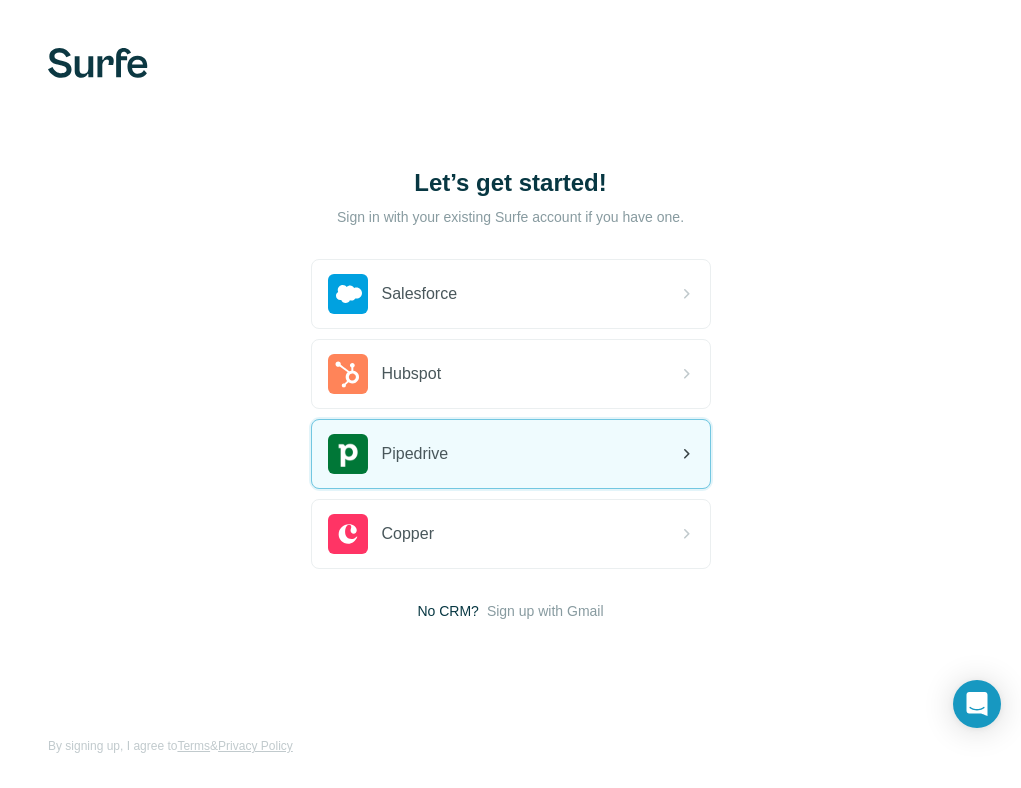 click on "Pipedrive" at bounding box center [511, 454] 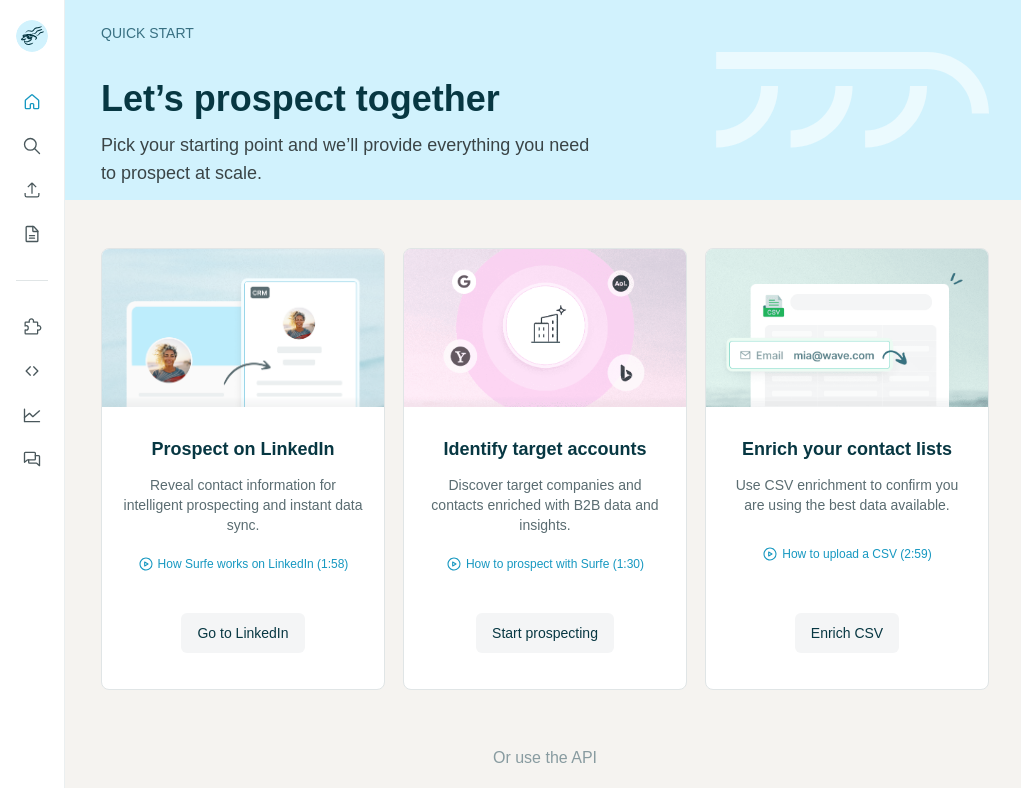 scroll, scrollTop: 0, scrollLeft: 0, axis: both 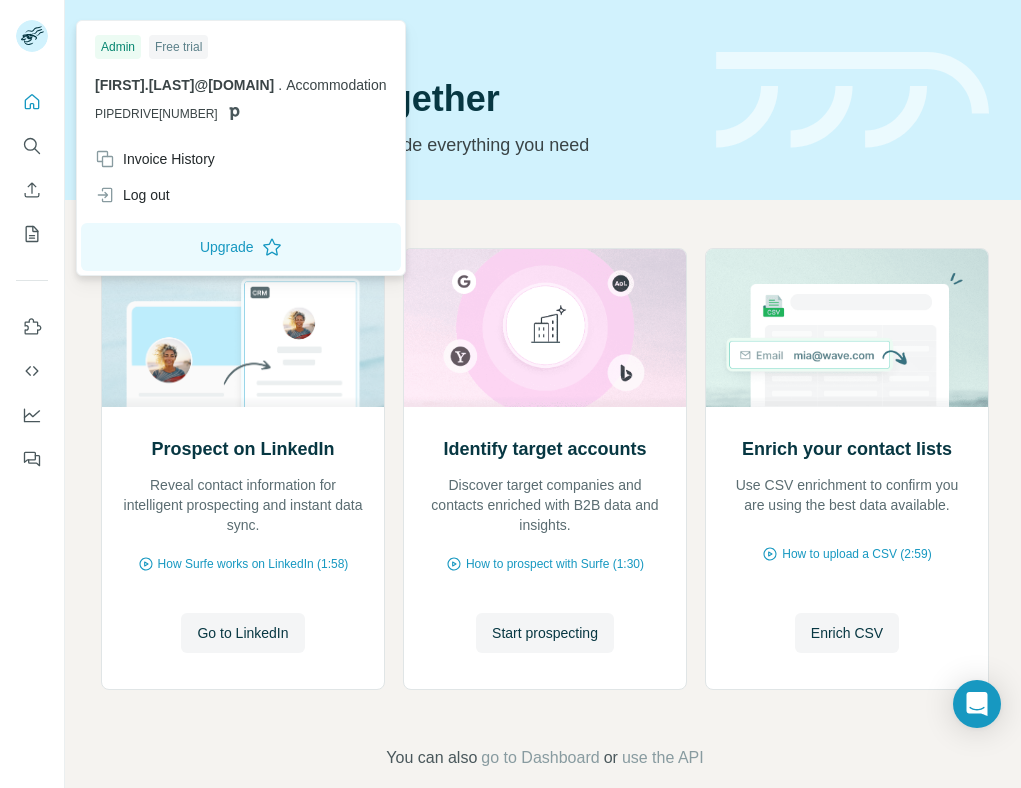 click 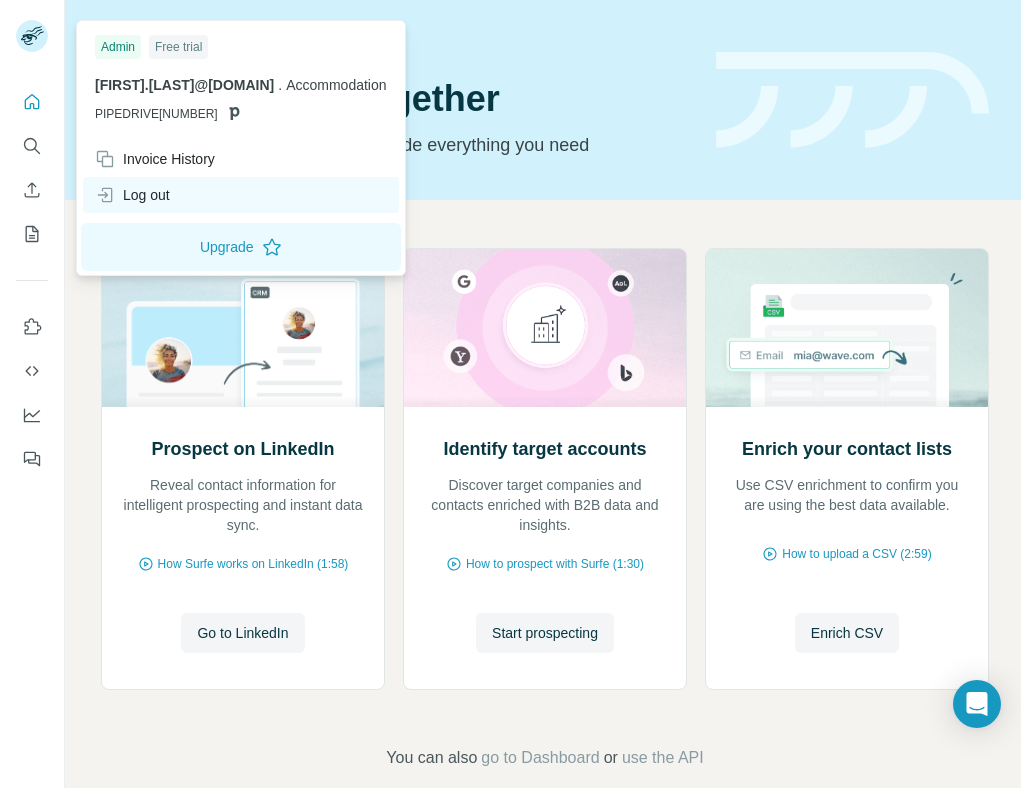 click on "Log out" at bounding box center (241, 195) 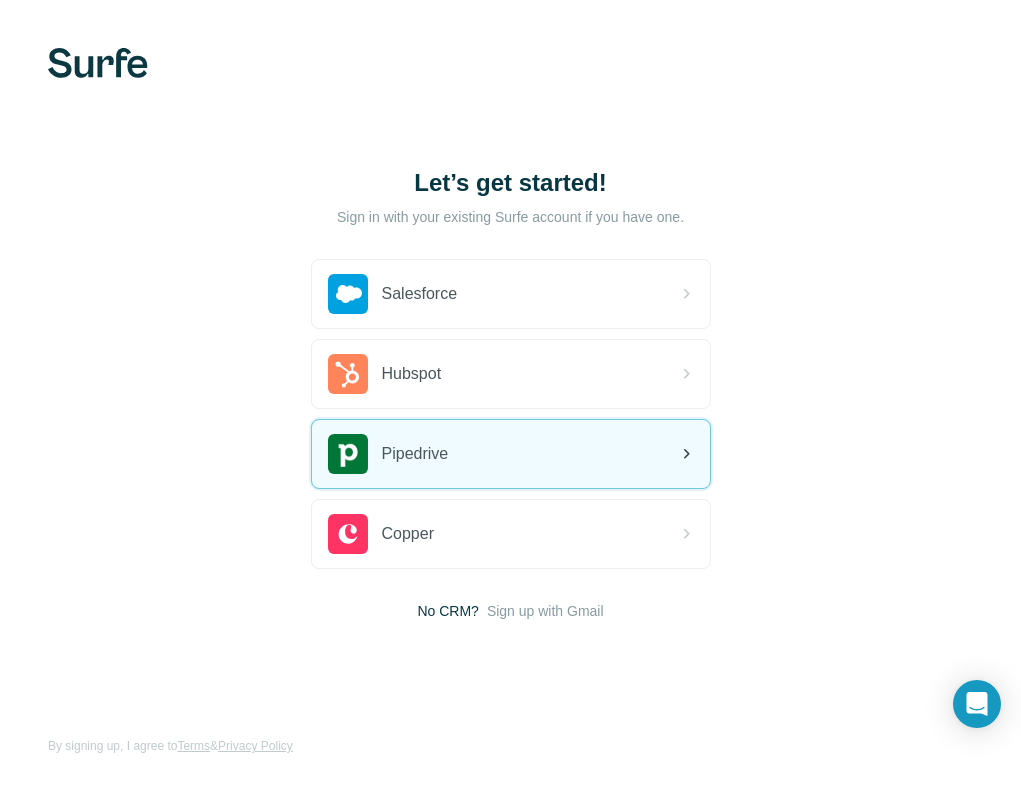 click on "Pipedrive" at bounding box center (511, 454) 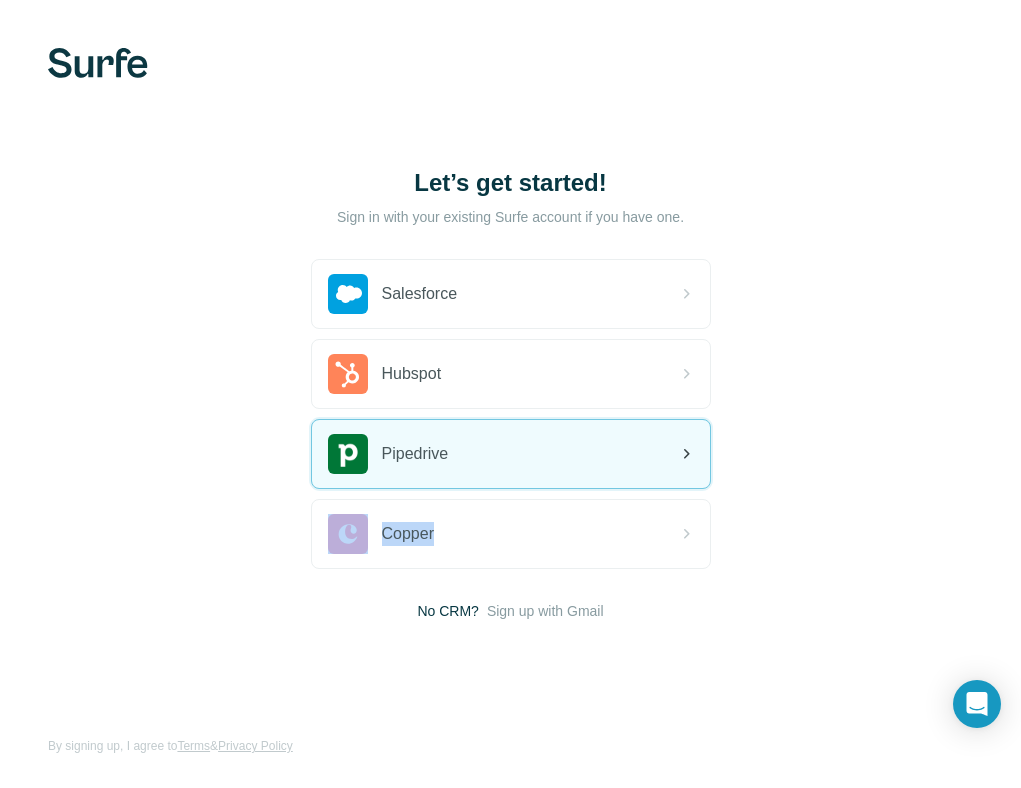 click on "Pipedrive" at bounding box center [511, 454] 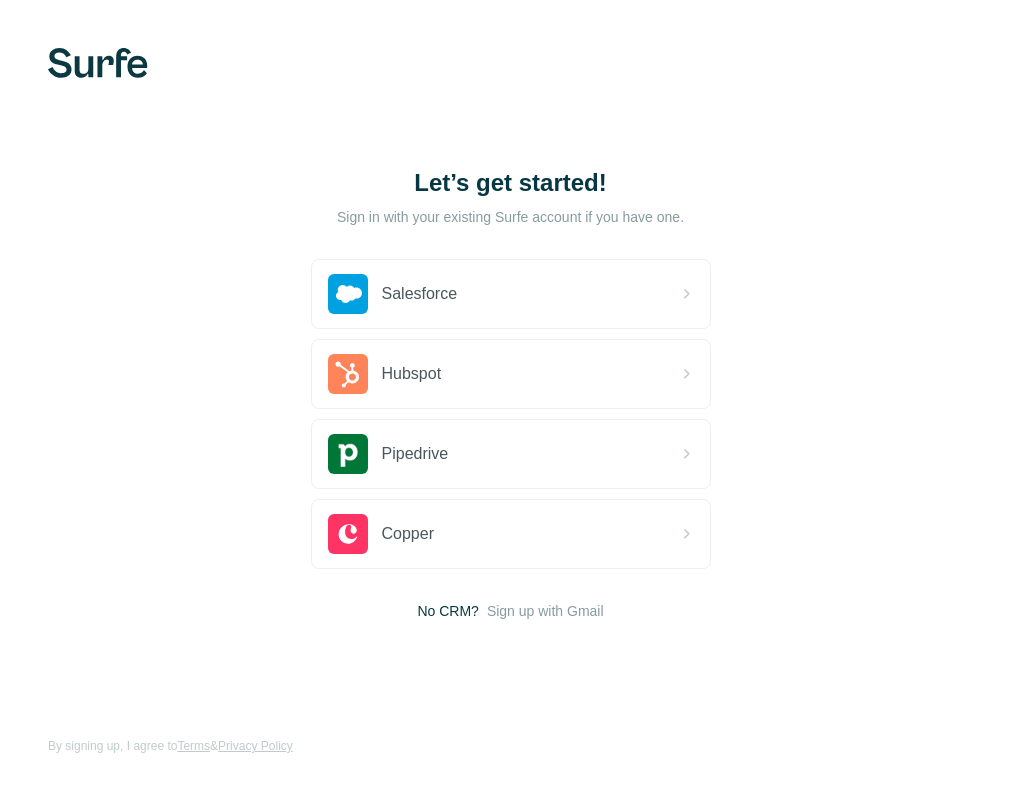 scroll, scrollTop: 0, scrollLeft: 0, axis: both 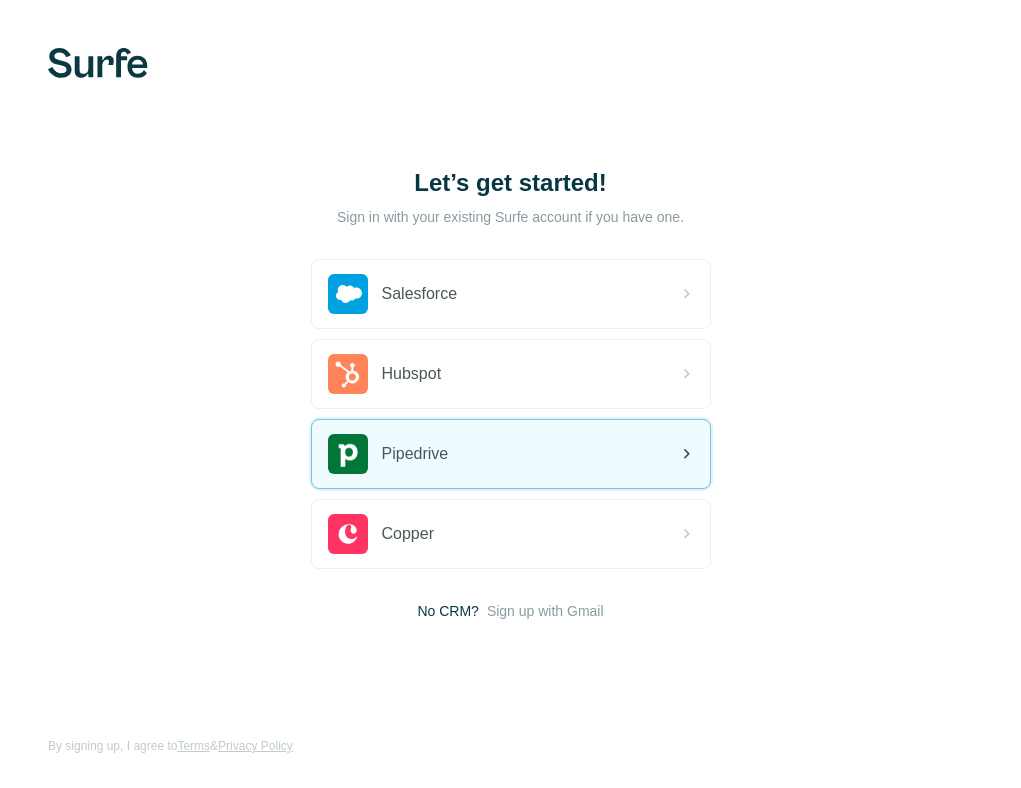 click on "Pipedrive" at bounding box center [511, 454] 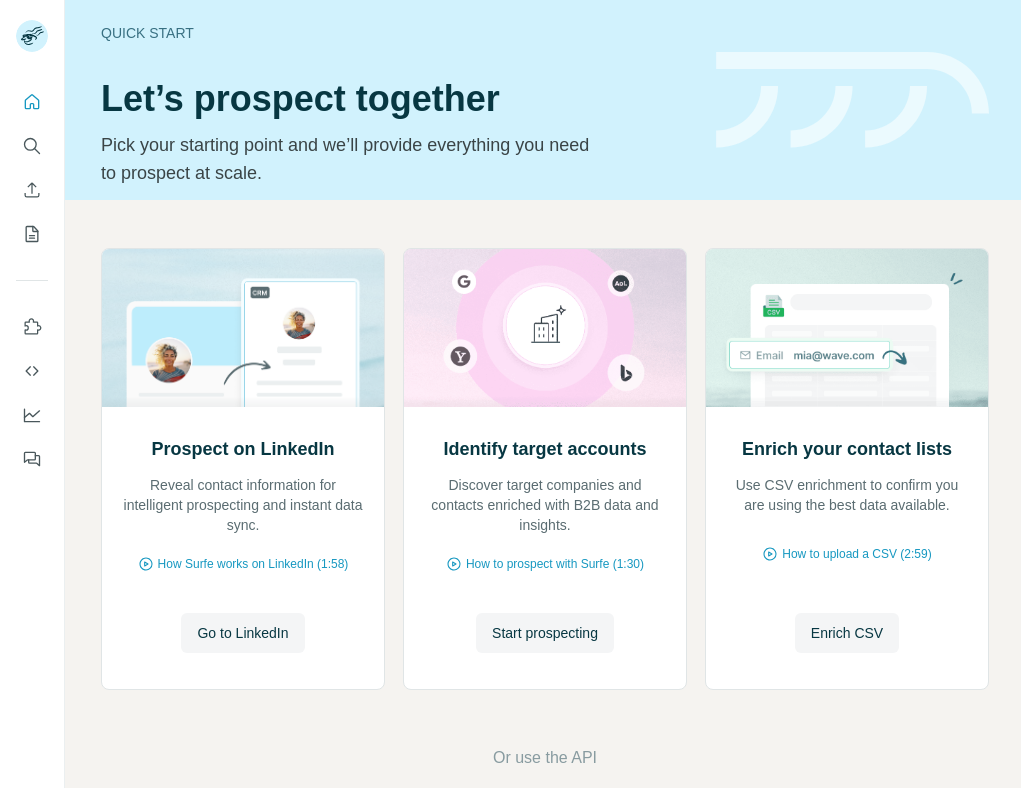 scroll, scrollTop: 0, scrollLeft: 0, axis: both 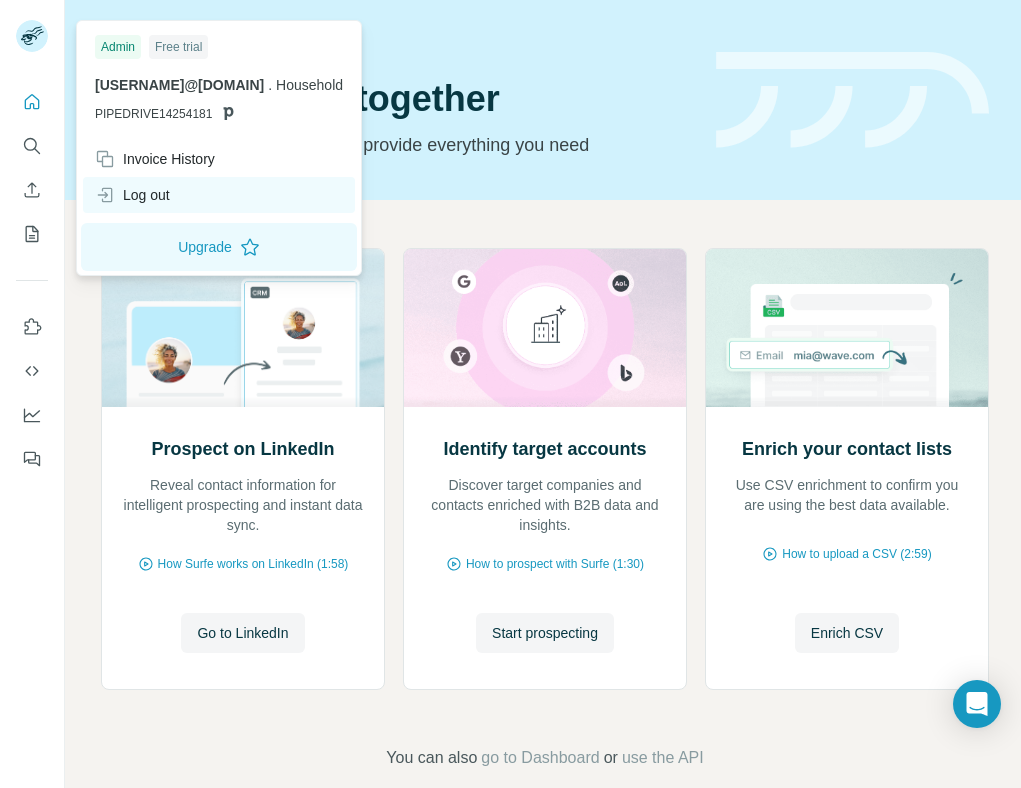 click on "Log out" at bounding box center [132, 195] 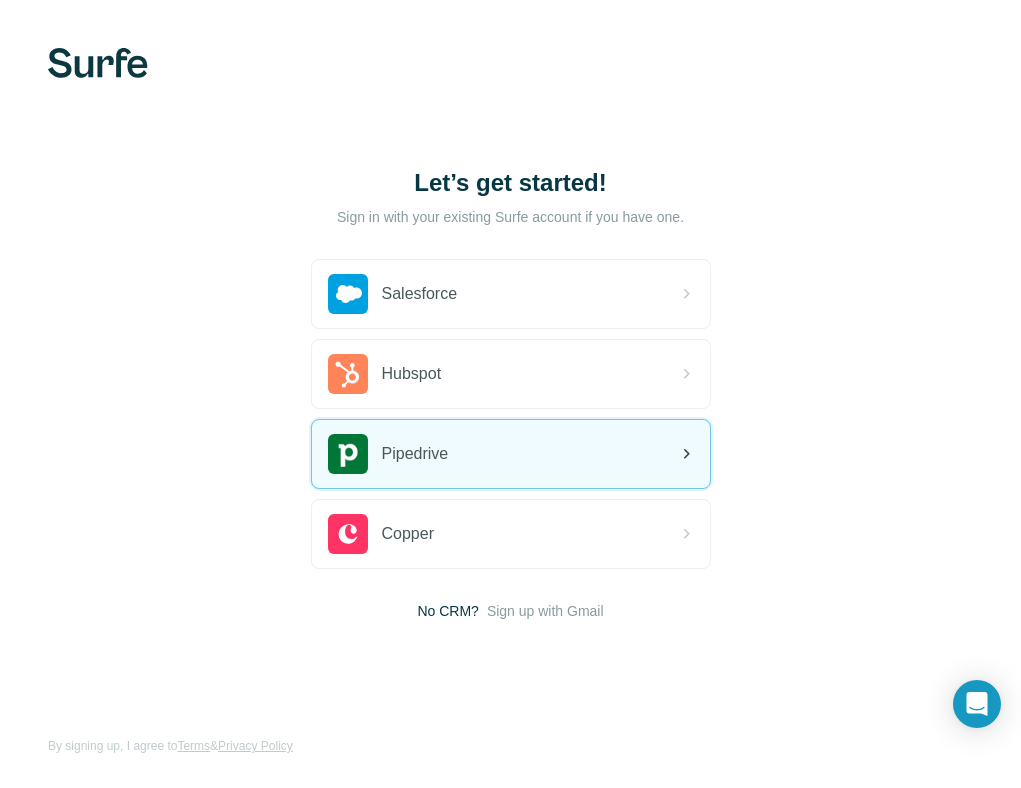 click on "Pipedrive" at bounding box center [415, 454] 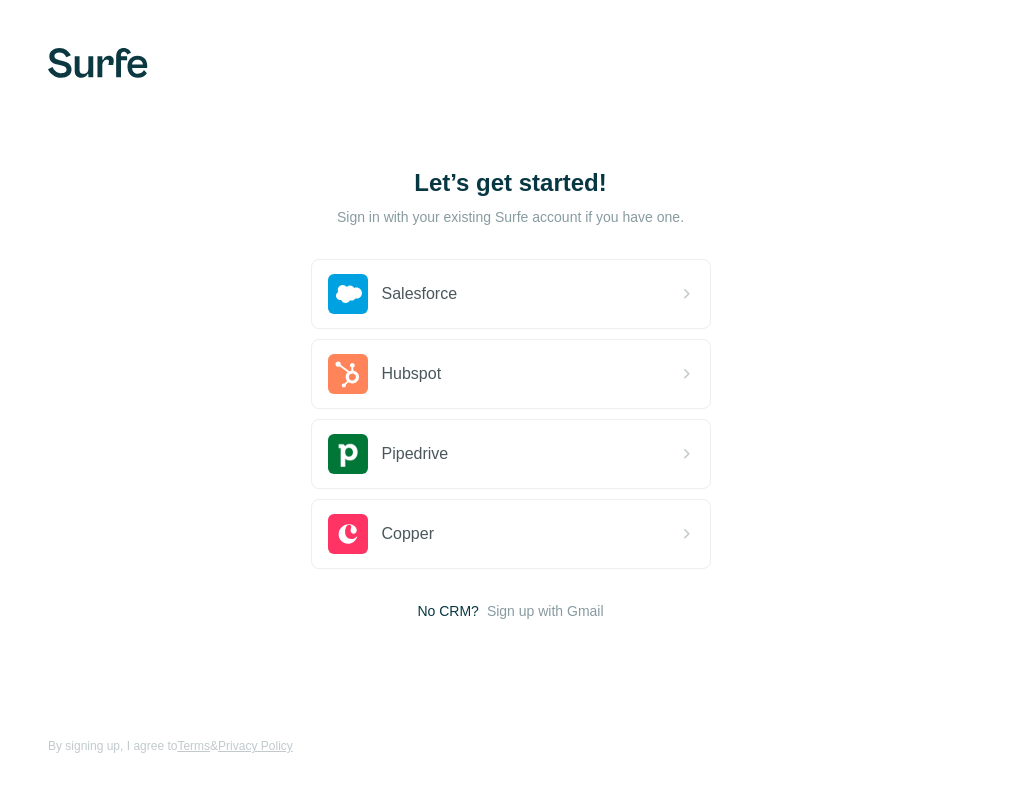 scroll, scrollTop: 0, scrollLeft: 0, axis: both 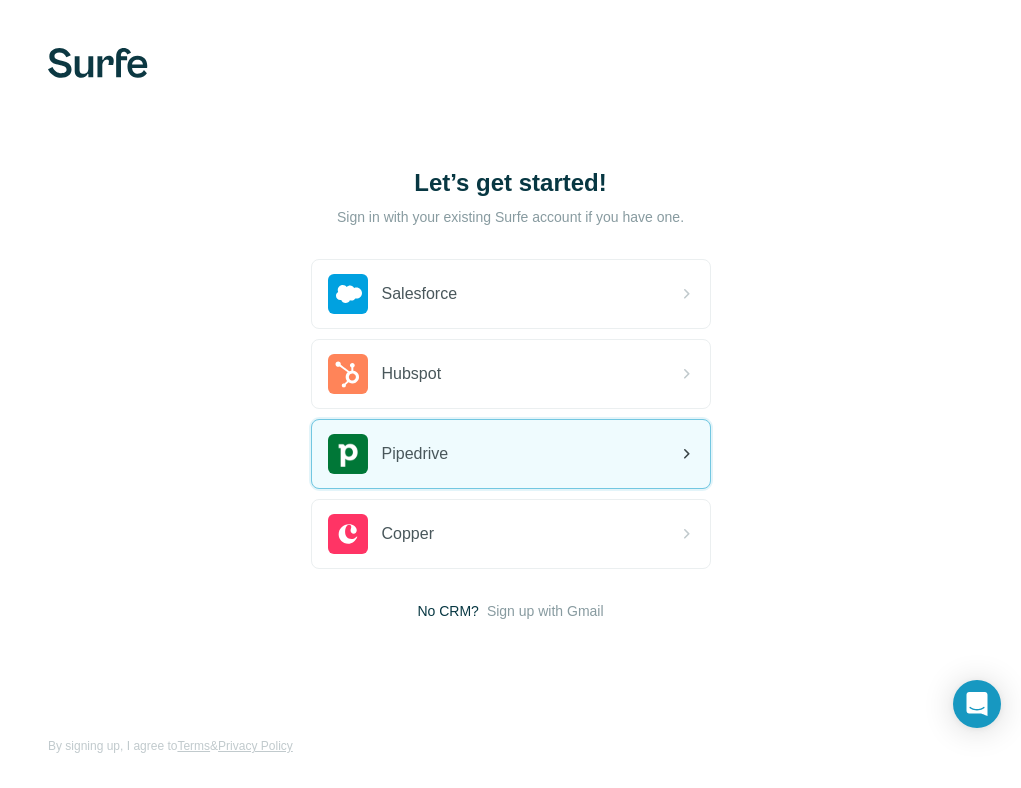 click on "Pipedrive" at bounding box center [511, 454] 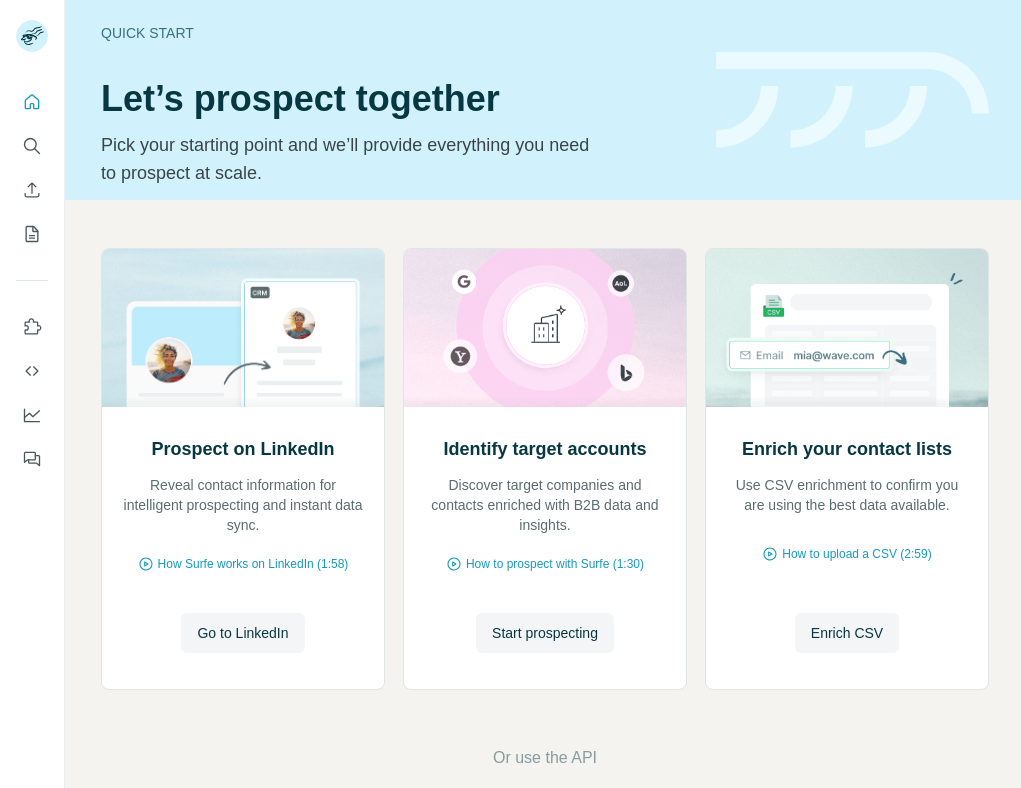 scroll, scrollTop: 0, scrollLeft: 0, axis: both 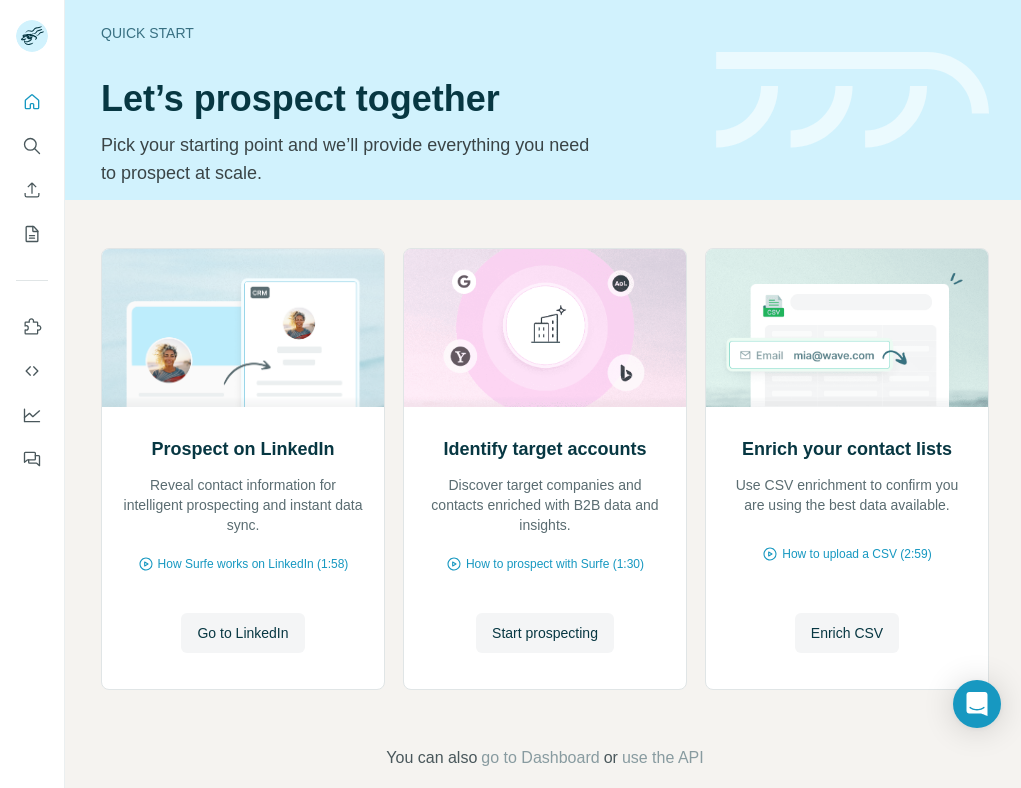 click on "Prospect on LinkedIn Reveal contact information for intelligent prospecting and instant data sync. How Surfe works on LinkedIn (1:58) Go to LinkedIn Go to LinkedIn Identify target accounts Discover target companies and contacts enriched with B2B data and insights. How to prospect with Surfe (1:30) Start prospecting Start prospecting Enrich your contact lists Use CSV enrichment to confirm you are using the best data available. How to upload a CSV (2:59) Enrich CSV Enrich CSV You can also go to Dashboard or use the API" at bounding box center (545, 509) 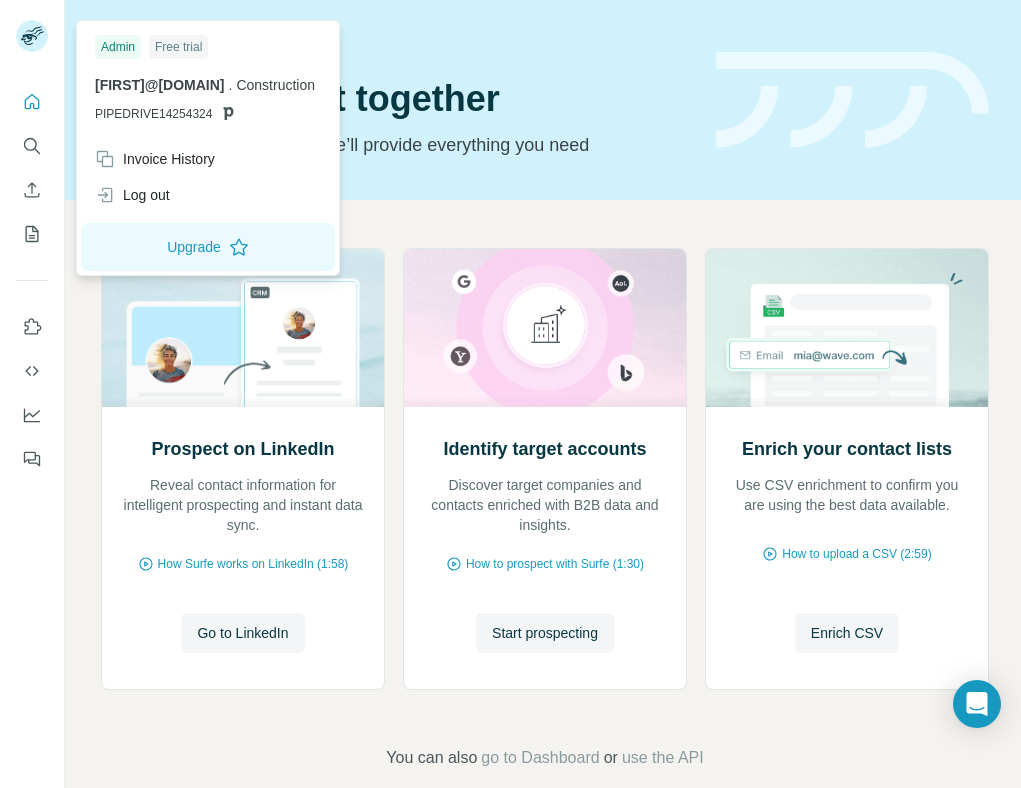 click 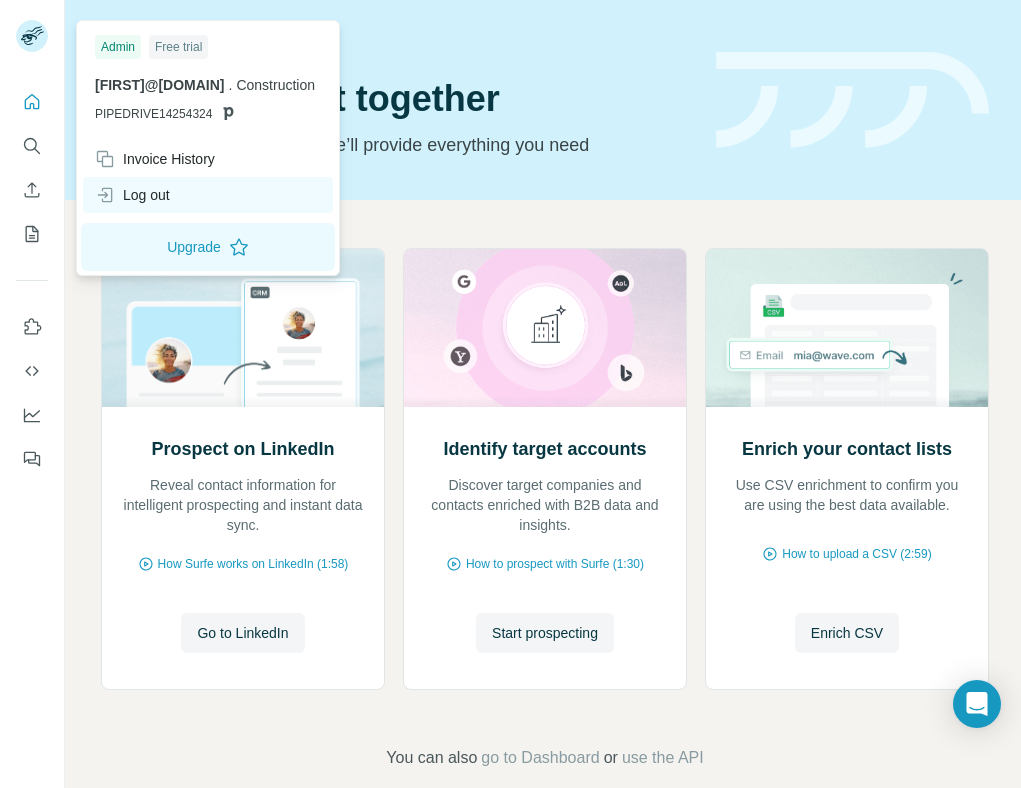 click on "Log out" at bounding box center [208, 195] 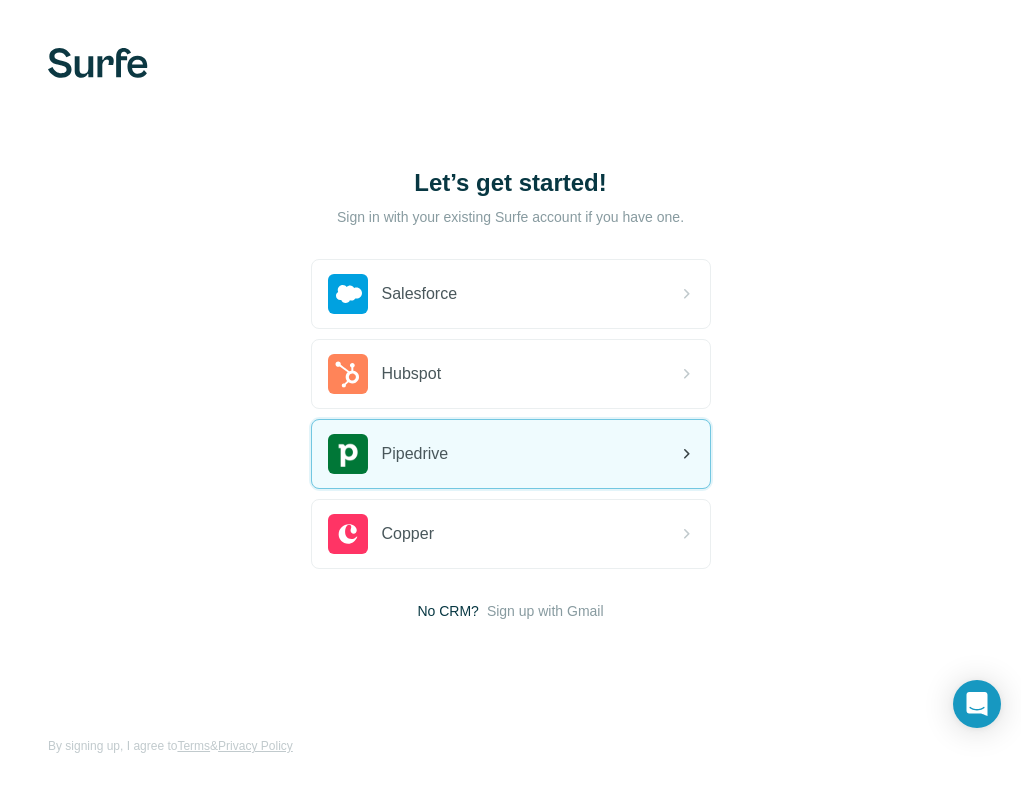 click on "Pipedrive" at bounding box center [415, 454] 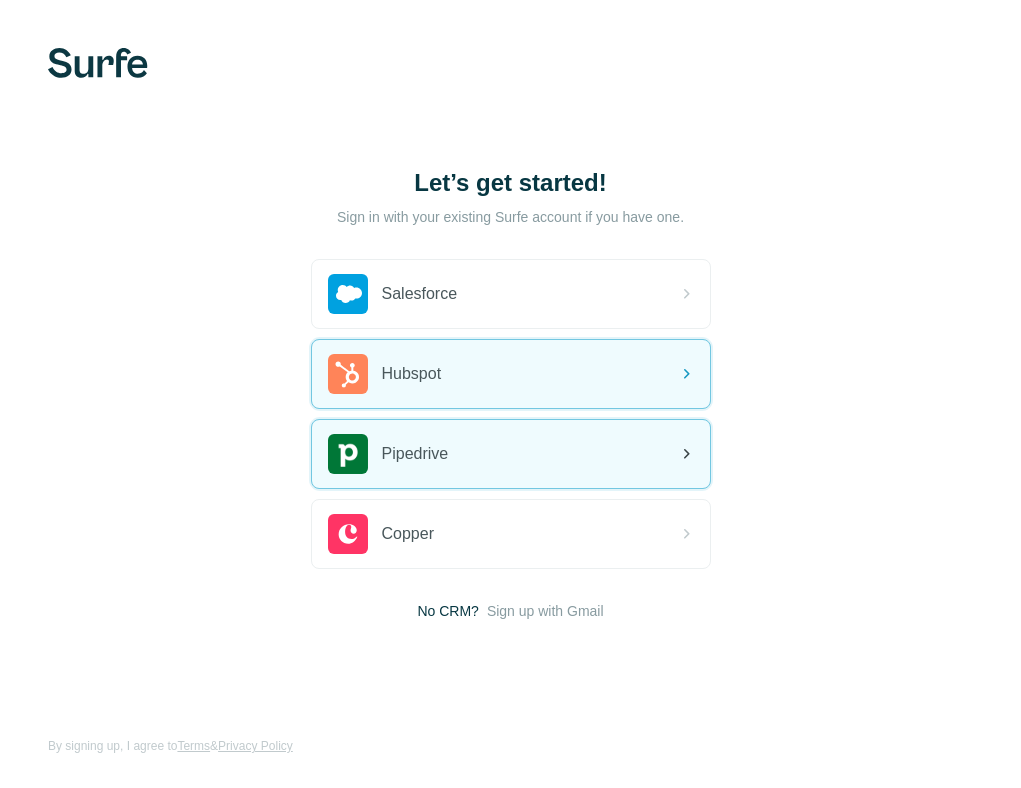 scroll, scrollTop: 0, scrollLeft: 0, axis: both 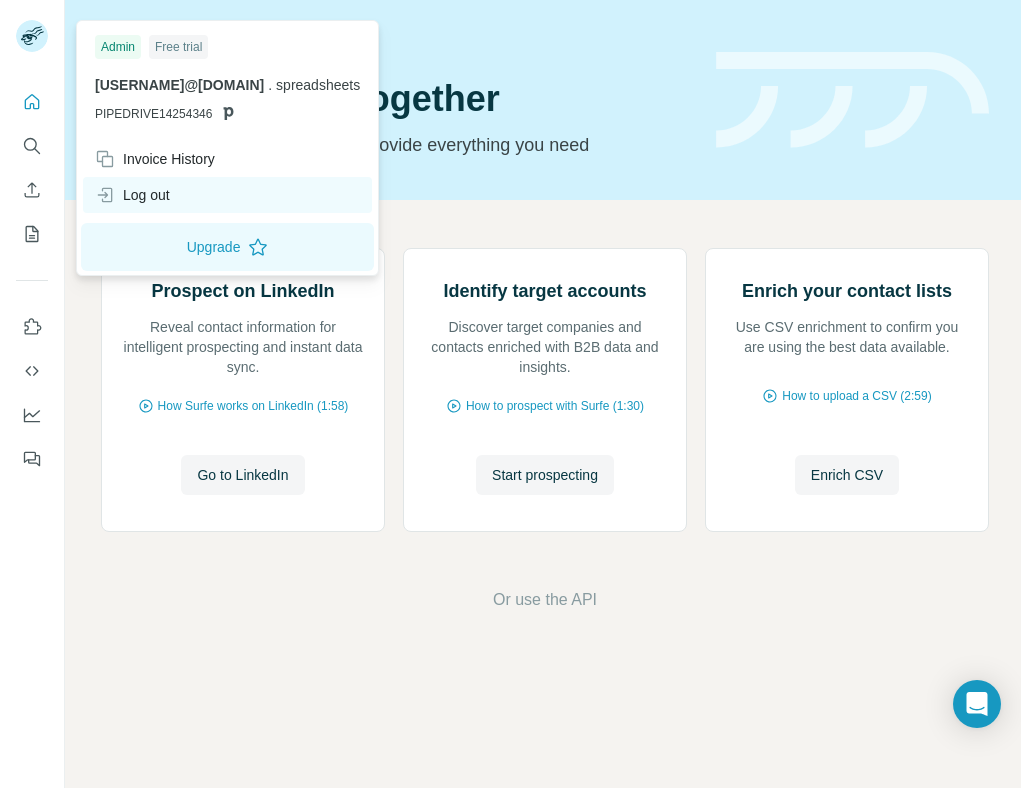 click on "Log out" at bounding box center (132, 195) 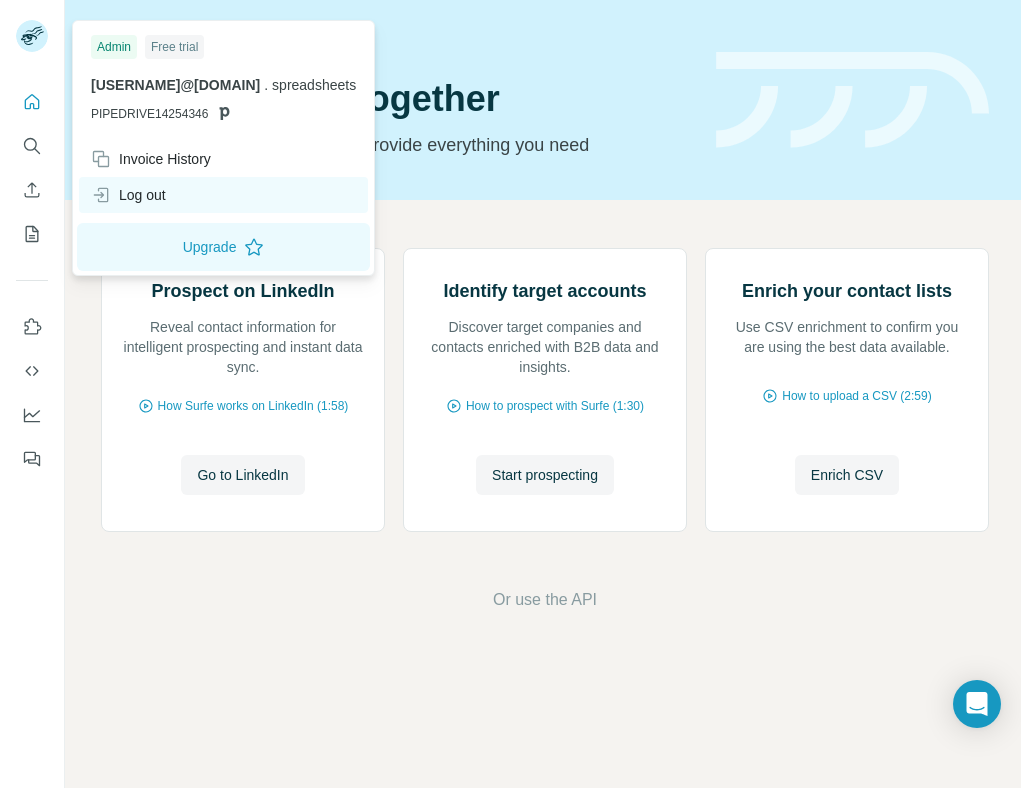 scroll, scrollTop: 0, scrollLeft: 4, axis: horizontal 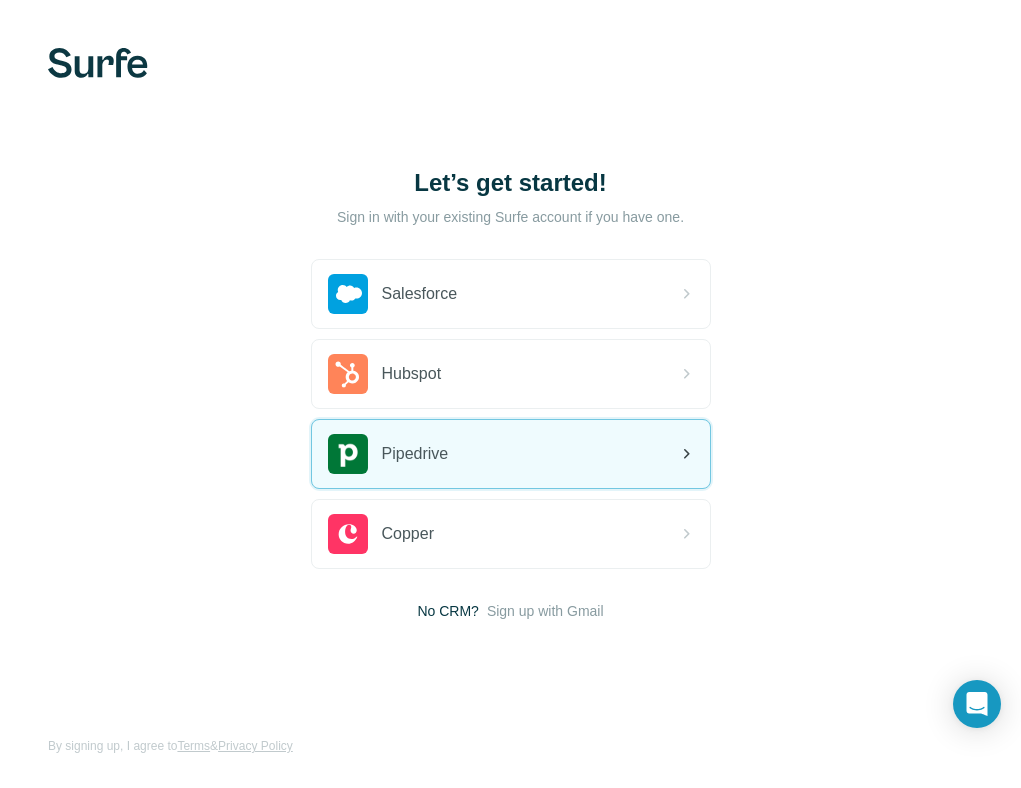 click on "Pipedrive" at bounding box center (415, 454) 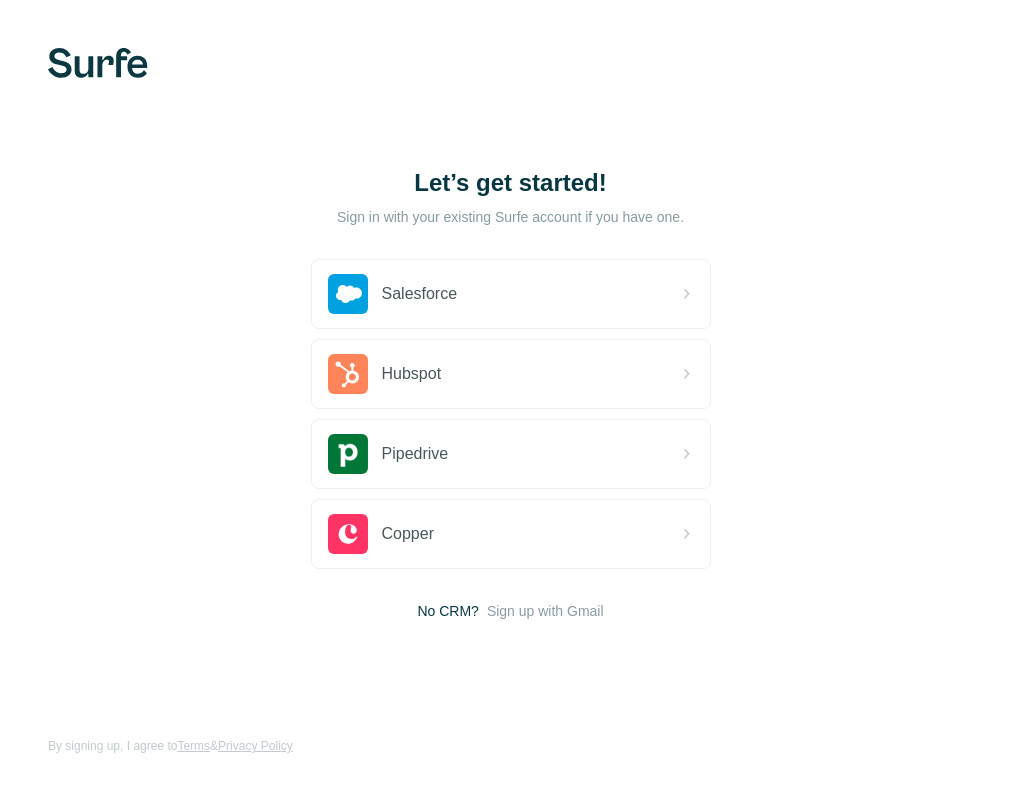 scroll, scrollTop: 0, scrollLeft: 0, axis: both 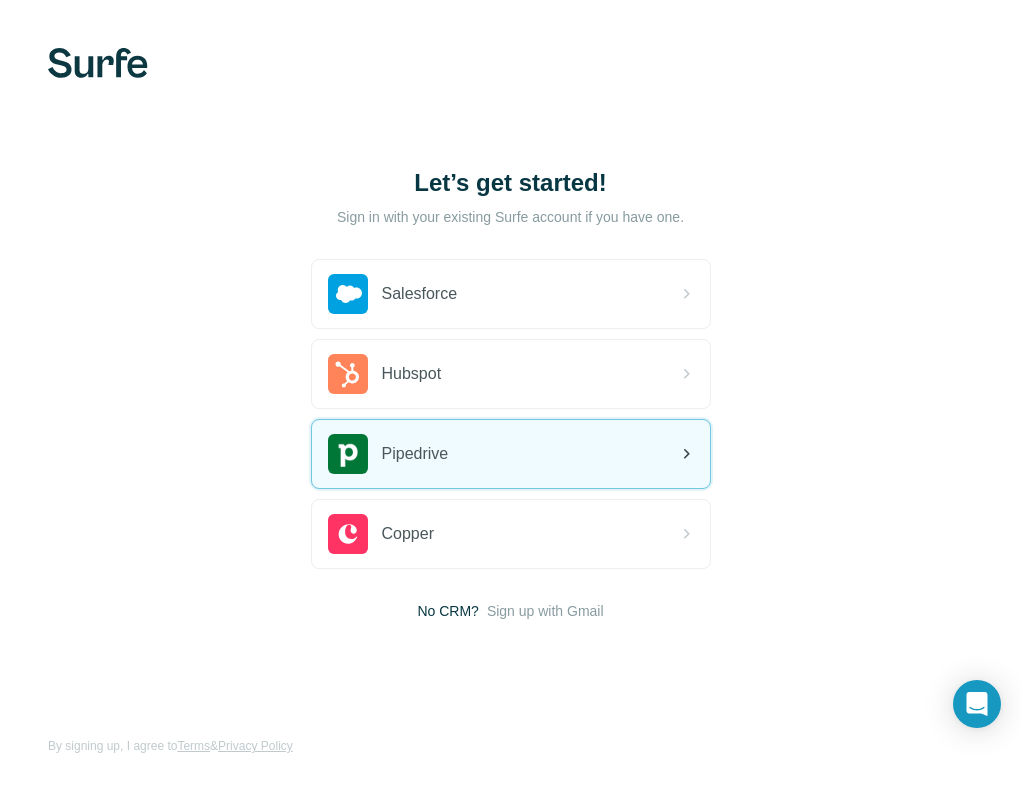 click on "Pipedrive" at bounding box center (511, 454) 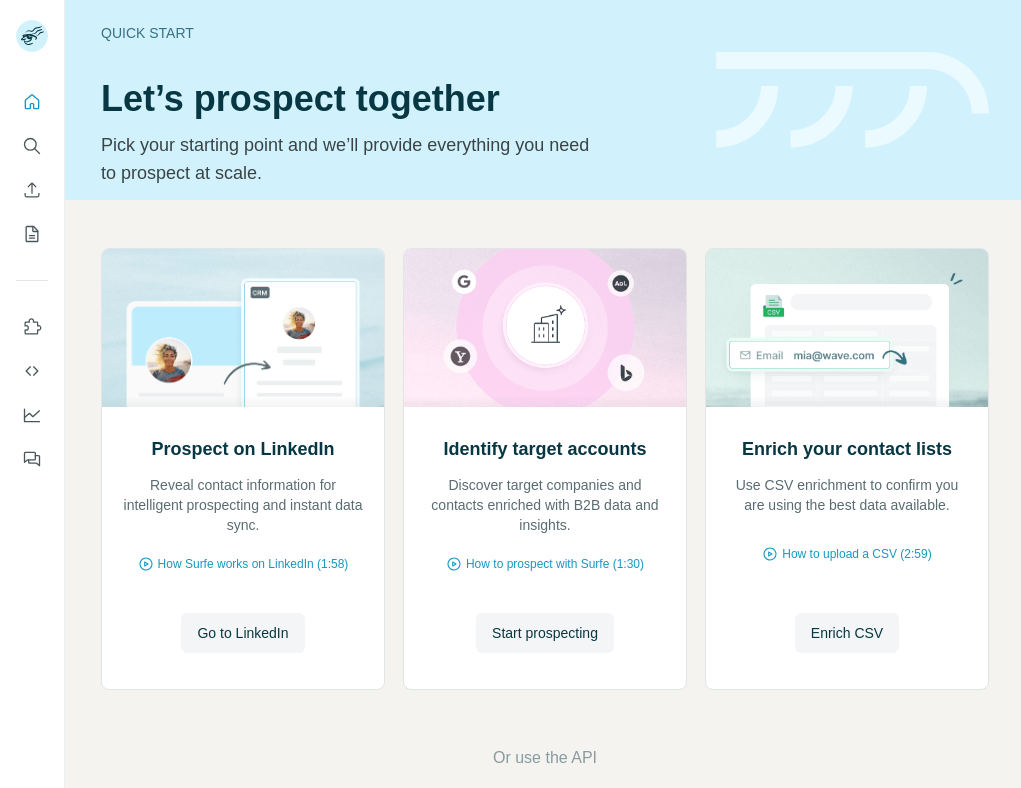 scroll, scrollTop: 0, scrollLeft: 0, axis: both 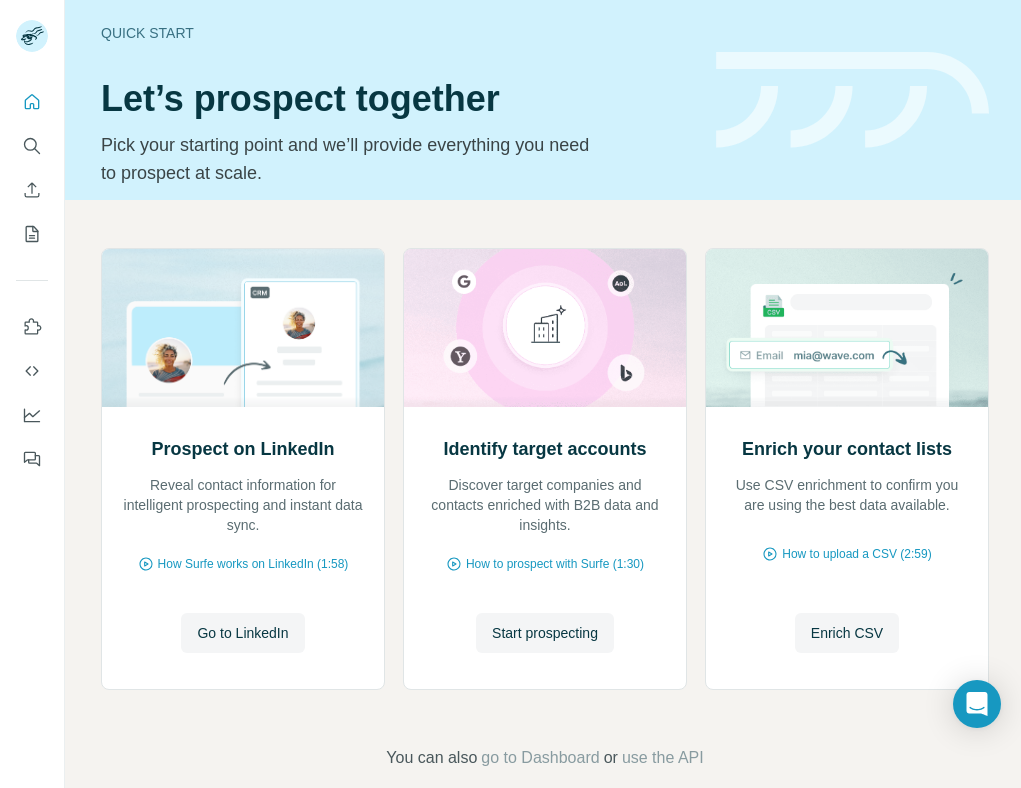 click on "Quick start Let’s prospect together Pick your starting point and we’ll provide everything you need to prospect at scale." at bounding box center (545, 100) 